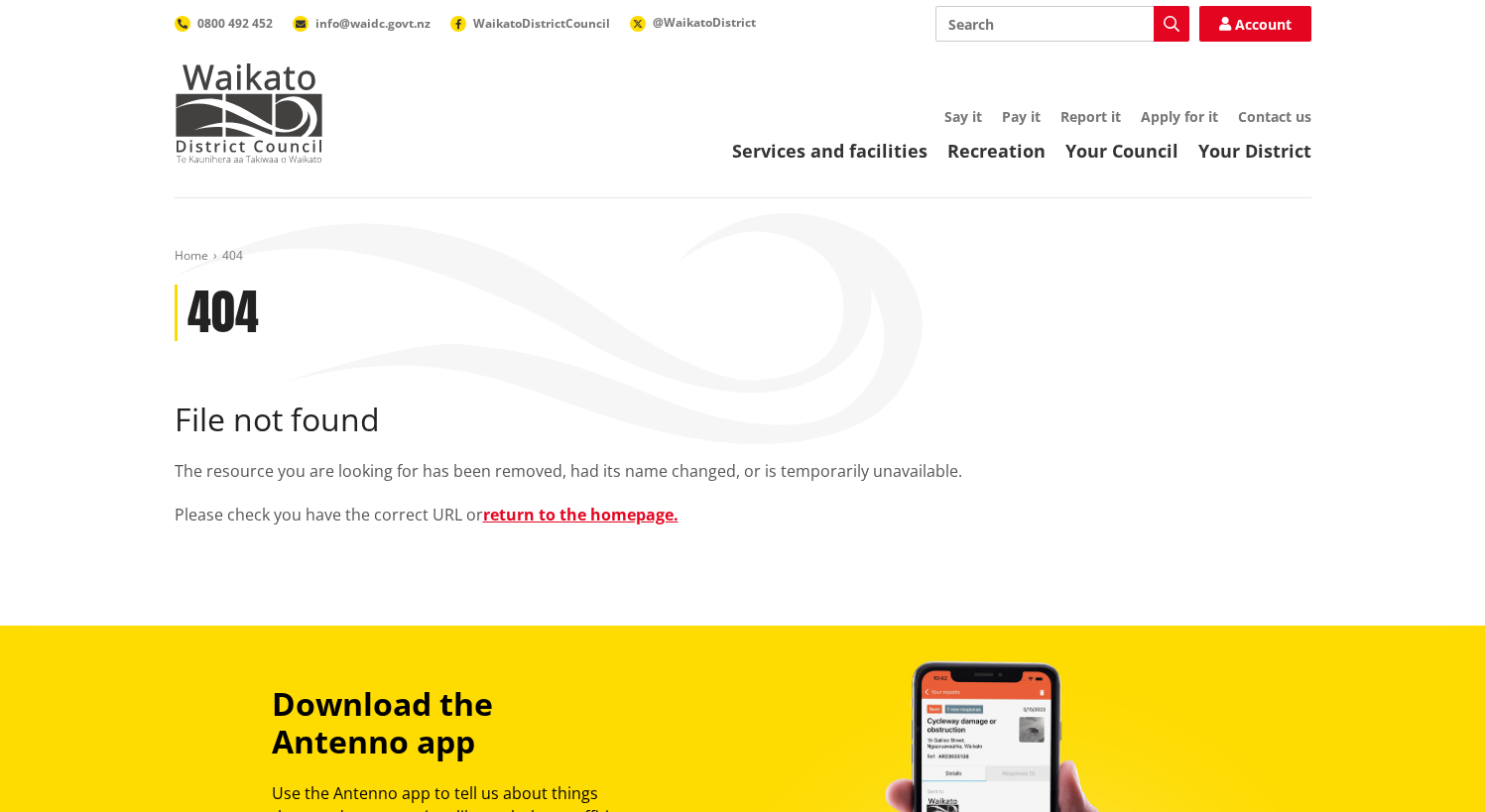 scroll, scrollTop: 0, scrollLeft: 0, axis: both 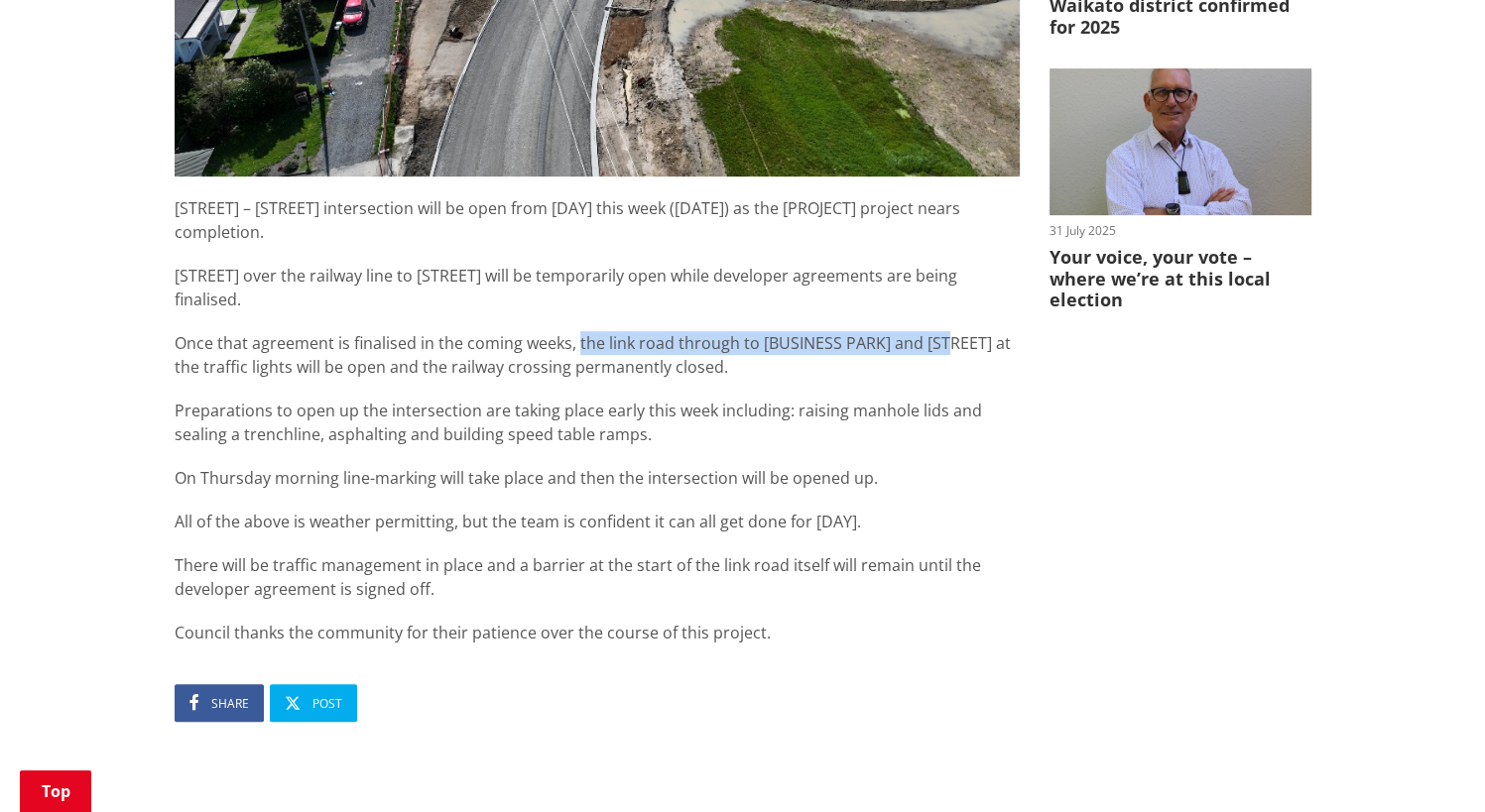 drag, startPoint x: 578, startPoint y: 343, endPoint x: 940, endPoint y: 353, distance: 362.1381 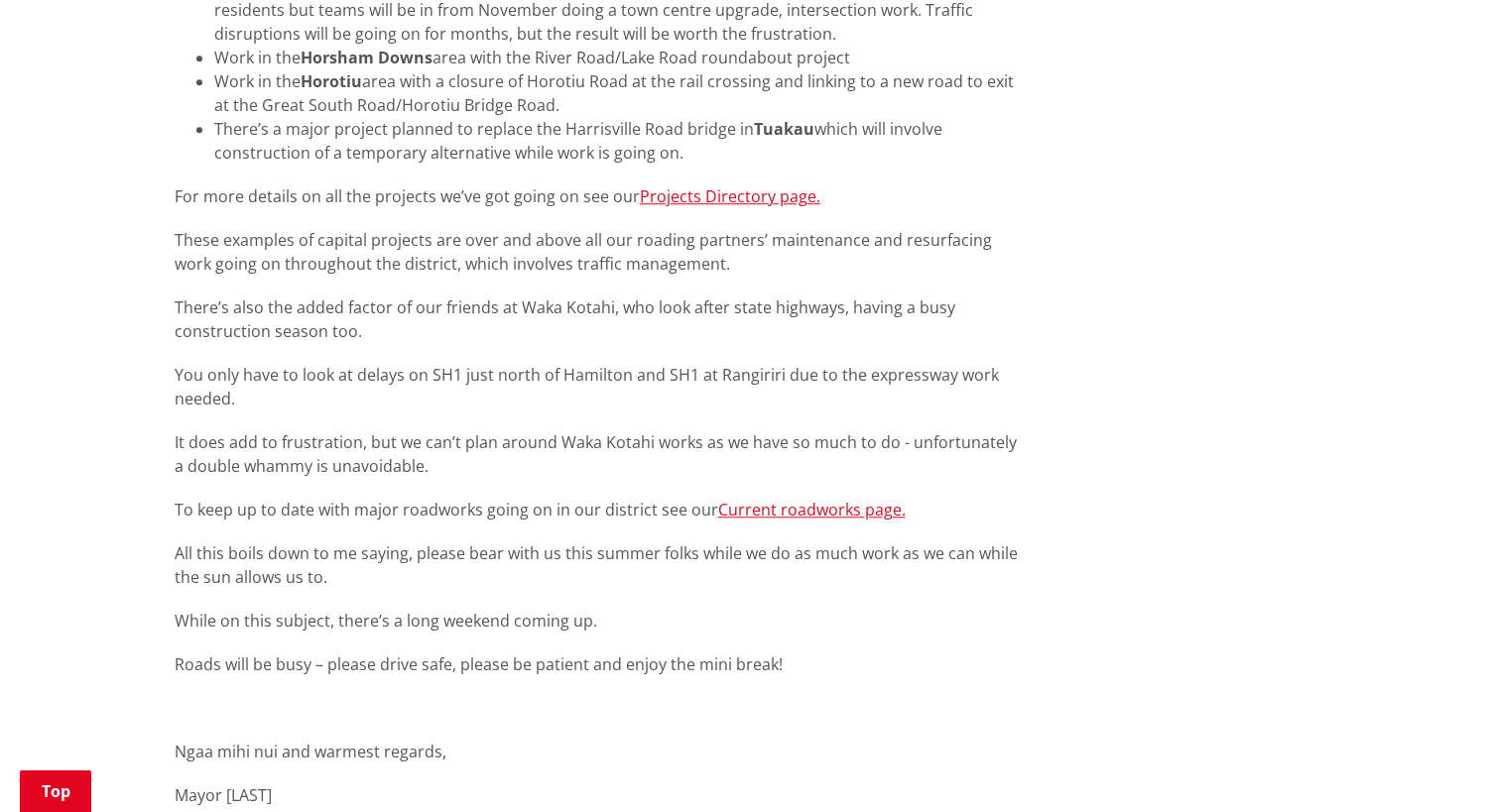scroll, scrollTop: 1390, scrollLeft: 0, axis: vertical 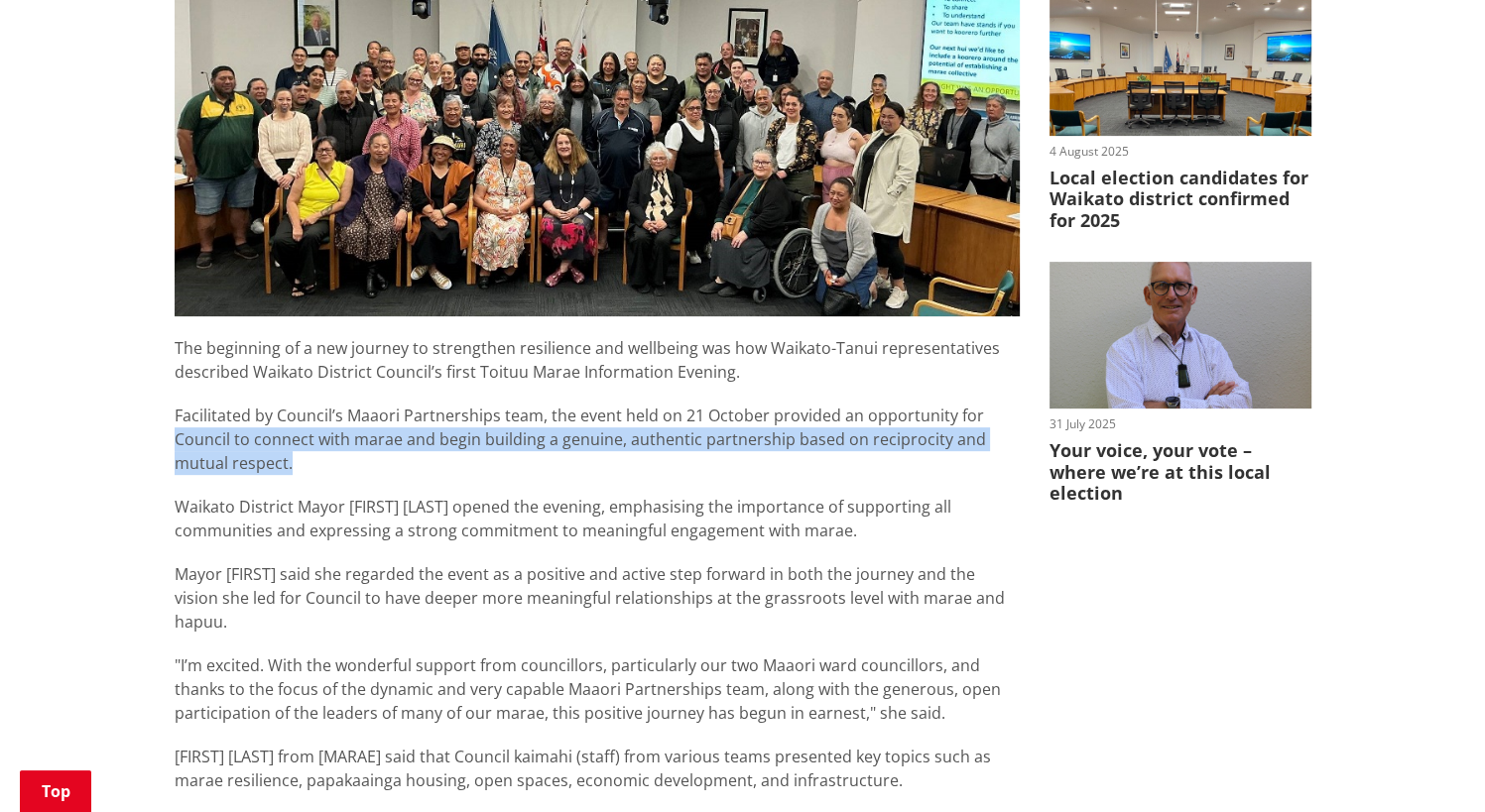 drag, startPoint x: 294, startPoint y: 459, endPoint x: 170, endPoint y: 445, distance: 124.78782 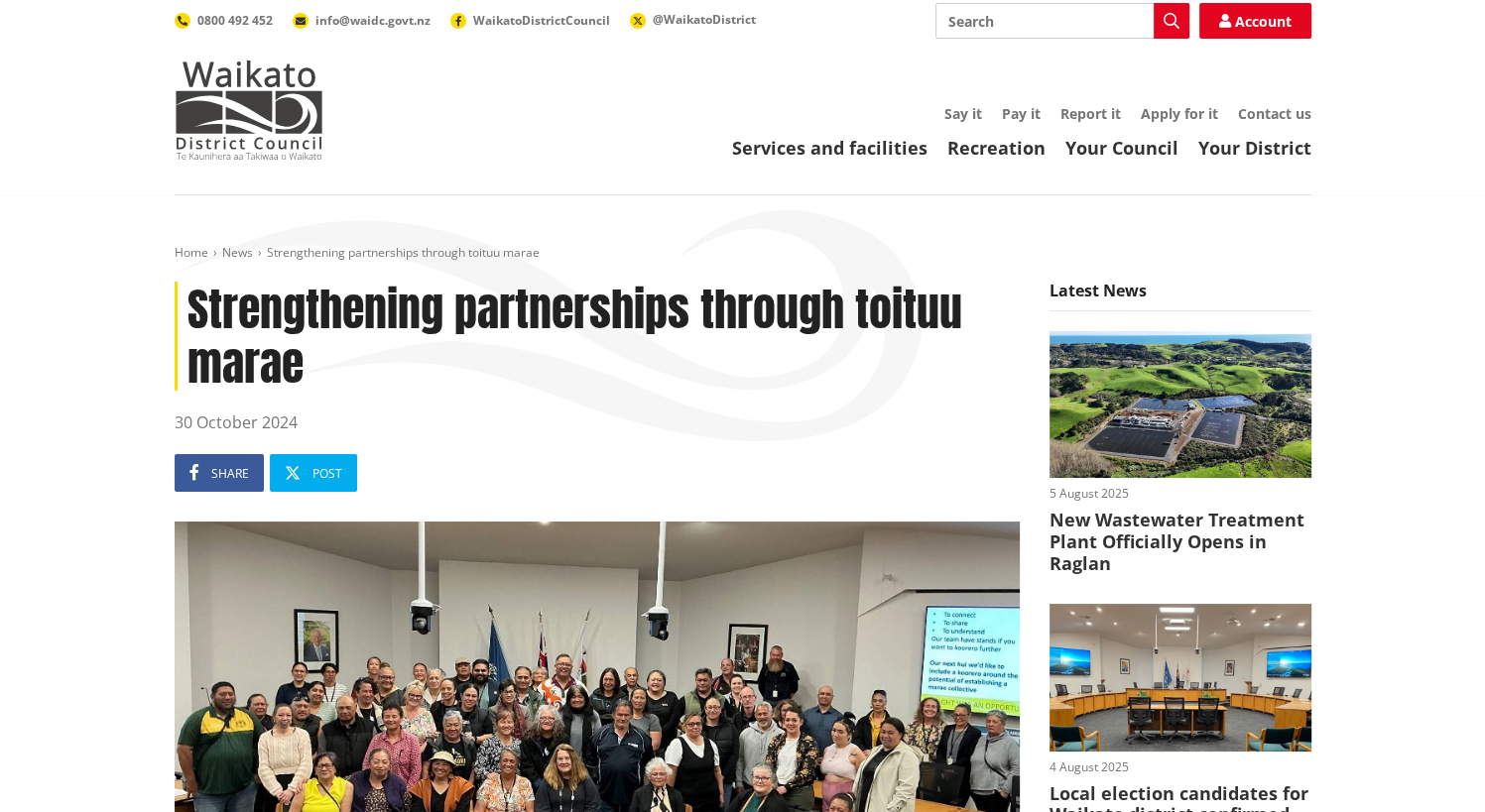 scroll, scrollTop: 0, scrollLeft: 0, axis: both 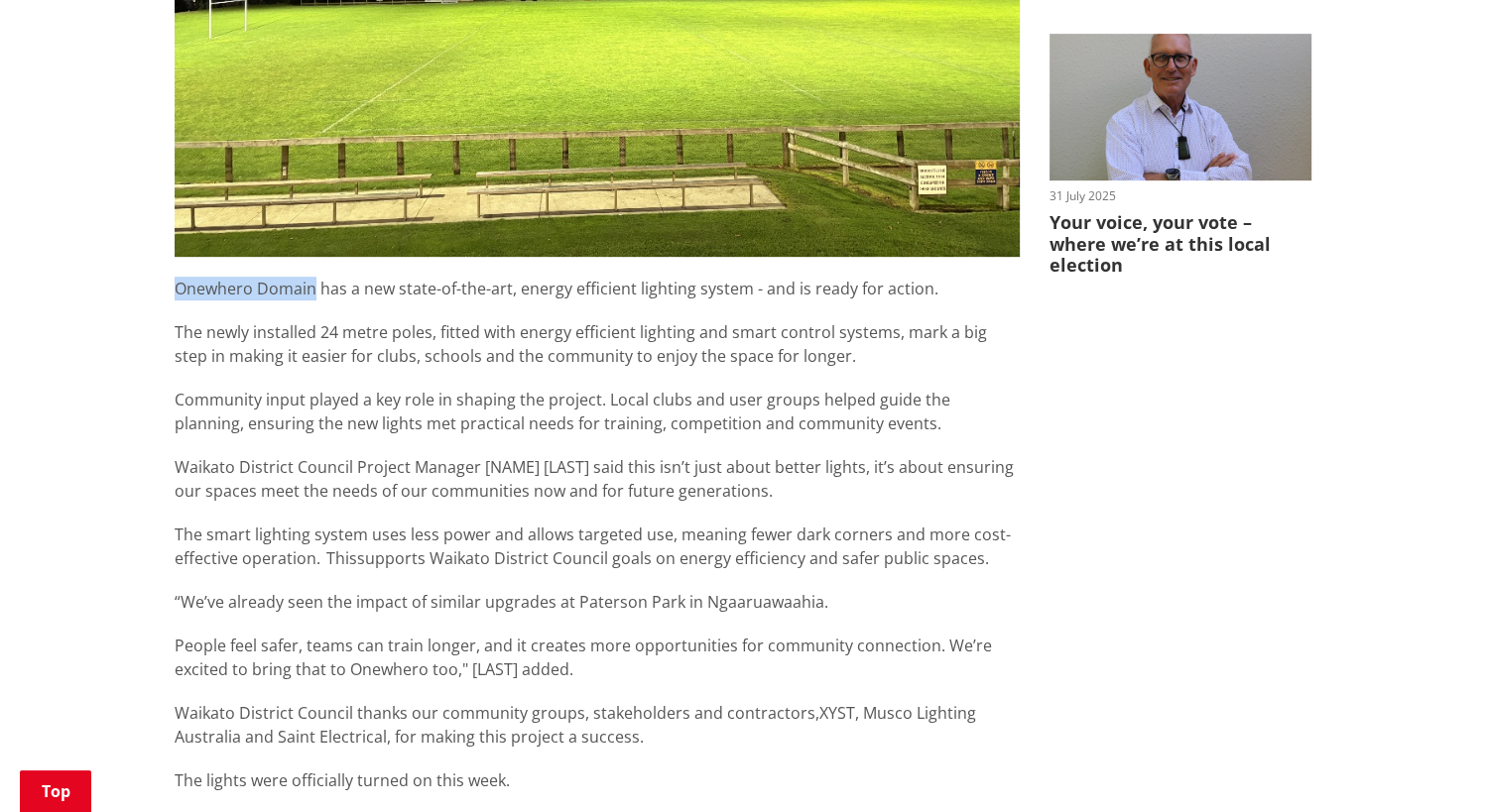 drag, startPoint x: 315, startPoint y: 288, endPoint x: 145, endPoint y: 284, distance: 170.04705 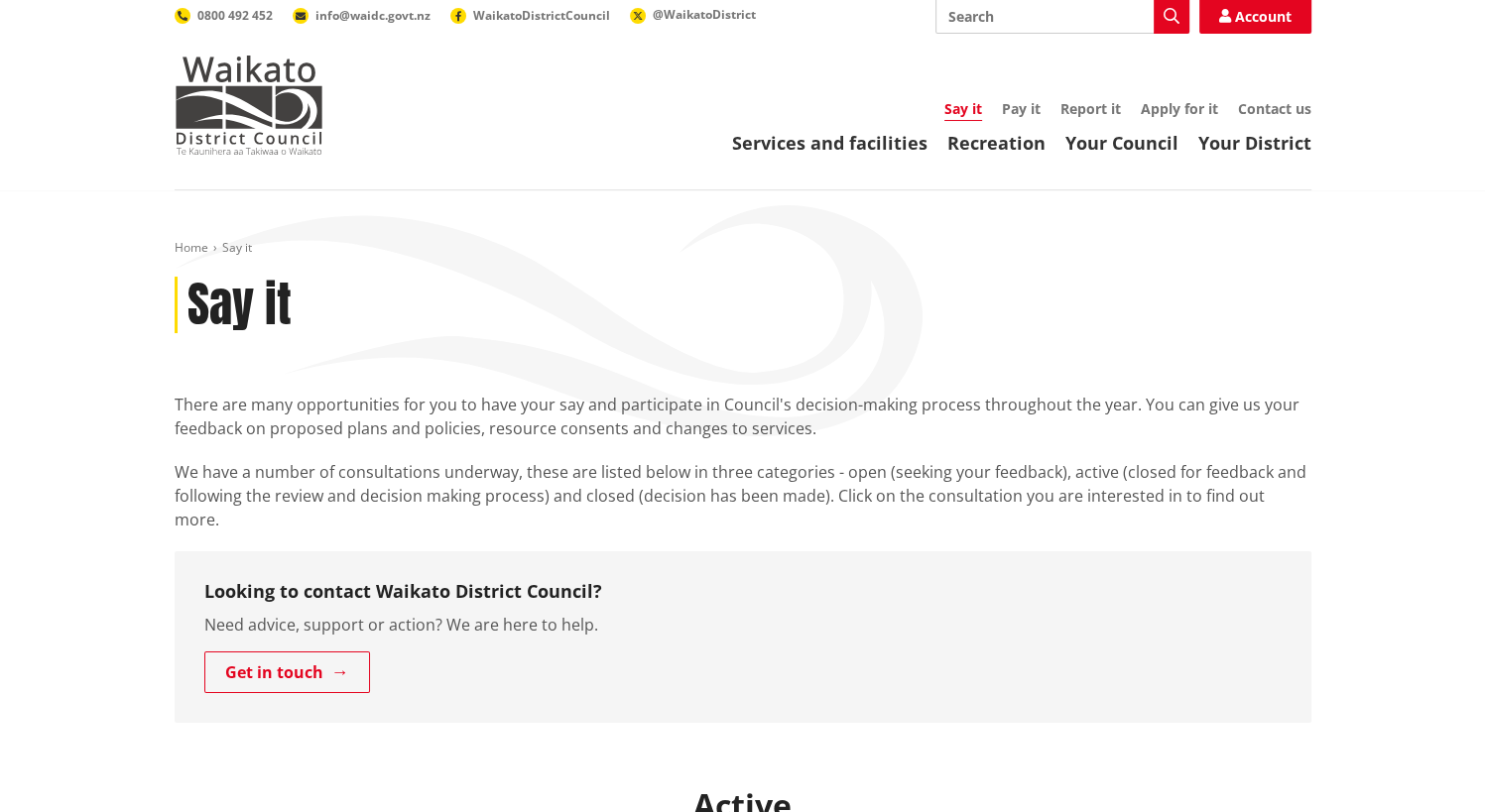 scroll, scrollTop: 0, scrollLeft: 0, axis: both 